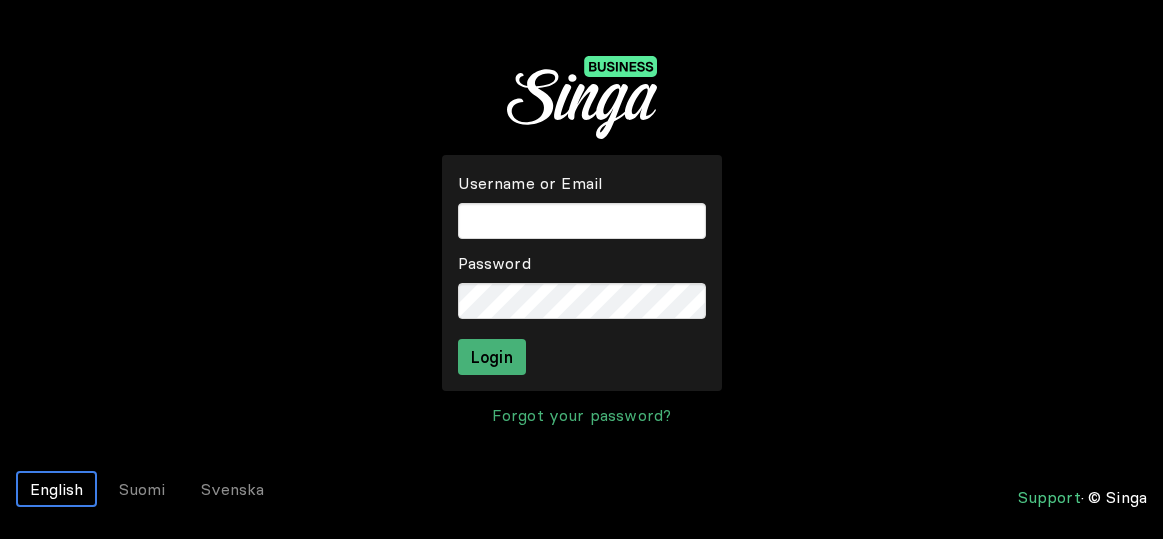 scroll, scrollTop: 0, scrollLeft: 0, axis: both 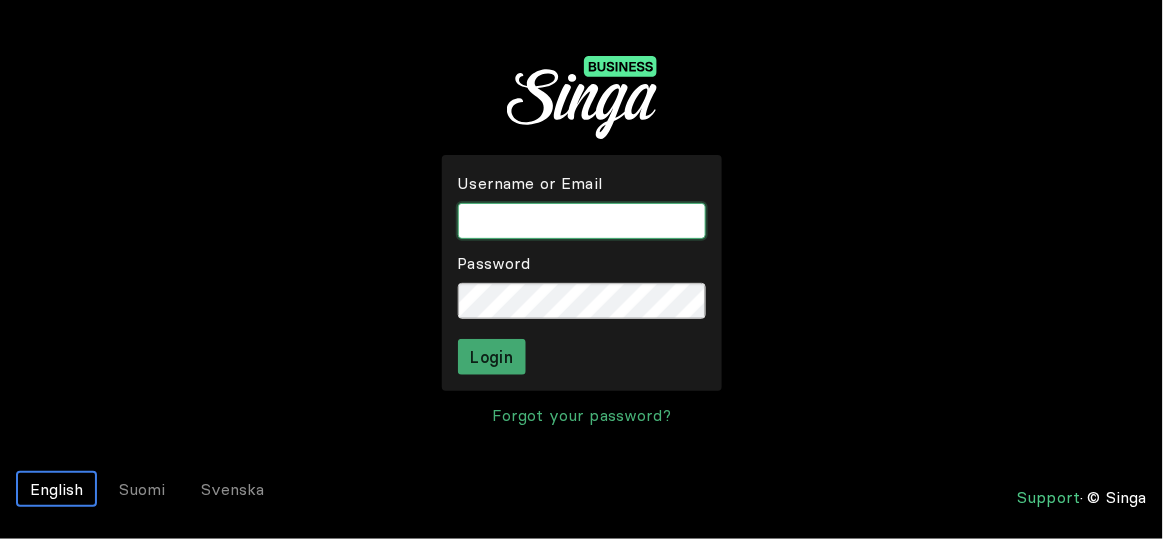 type on "skababar" 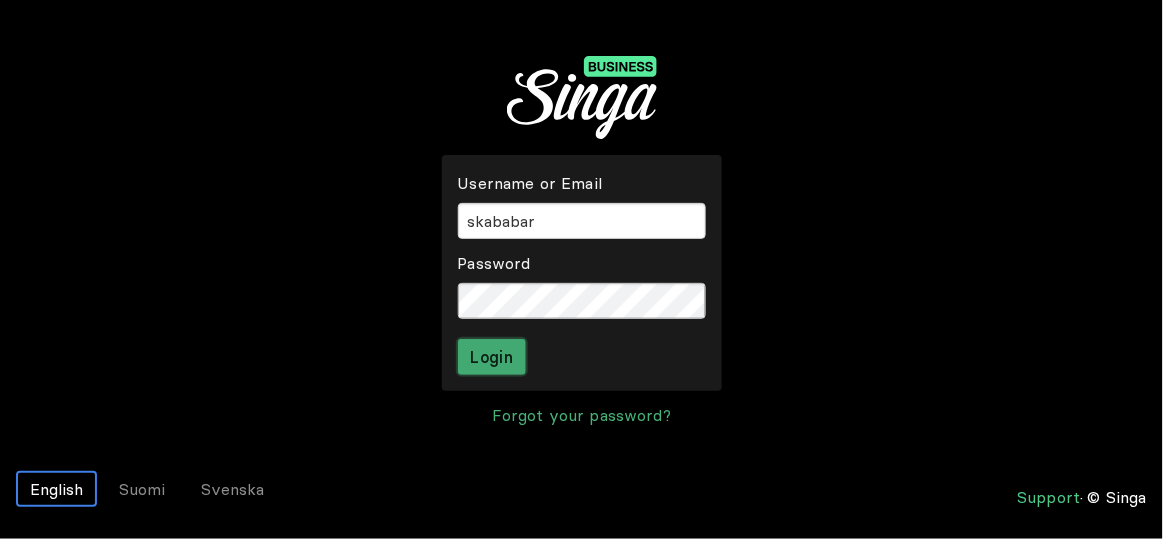 click on "Login" at bounding box center [492, 357] 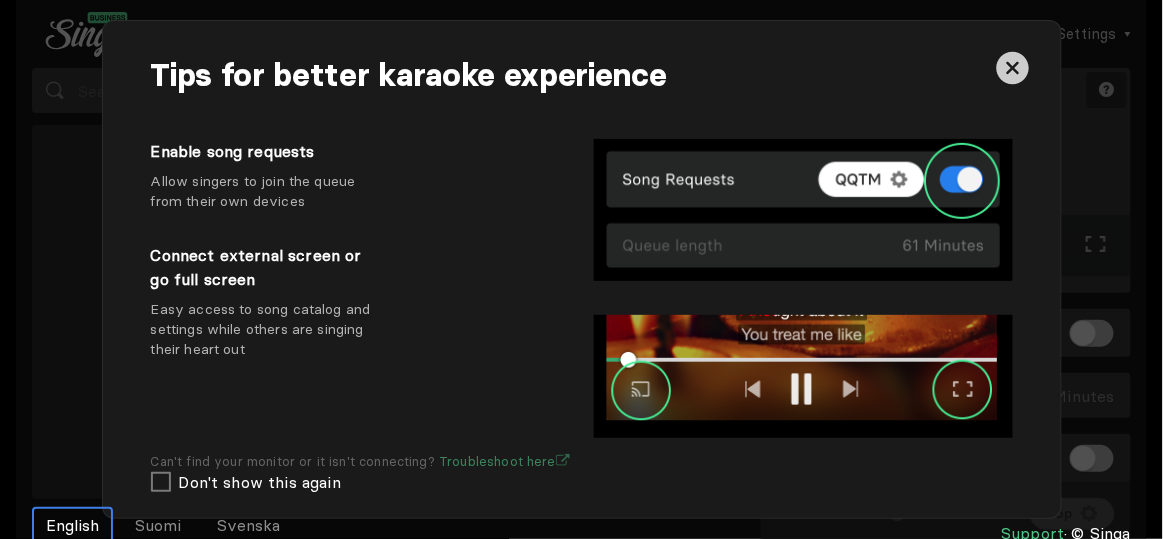 click at bounding box center [1013, 68] 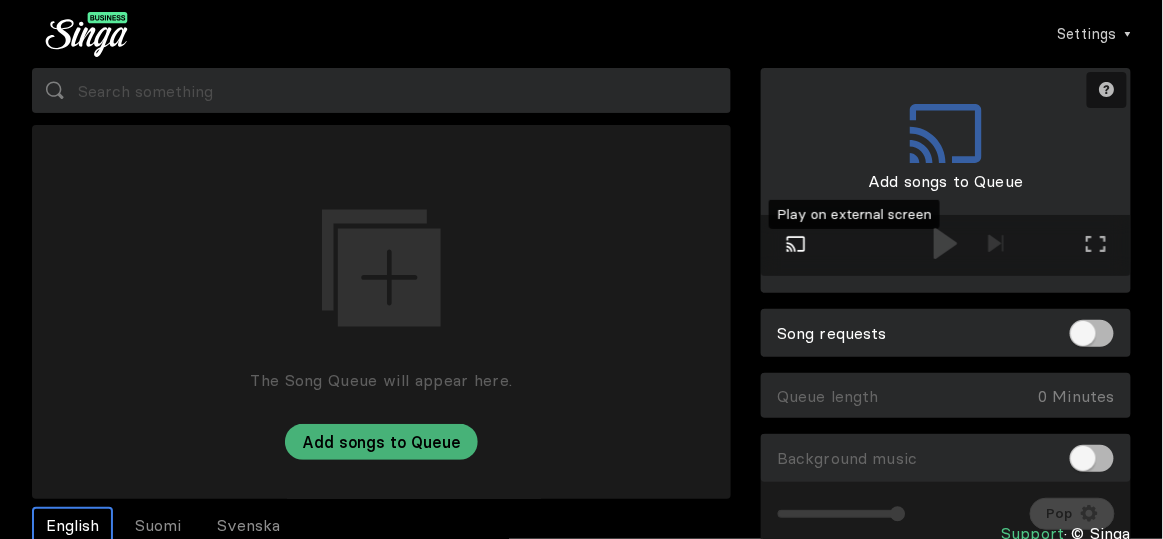 click at bounding box center (796, 244) 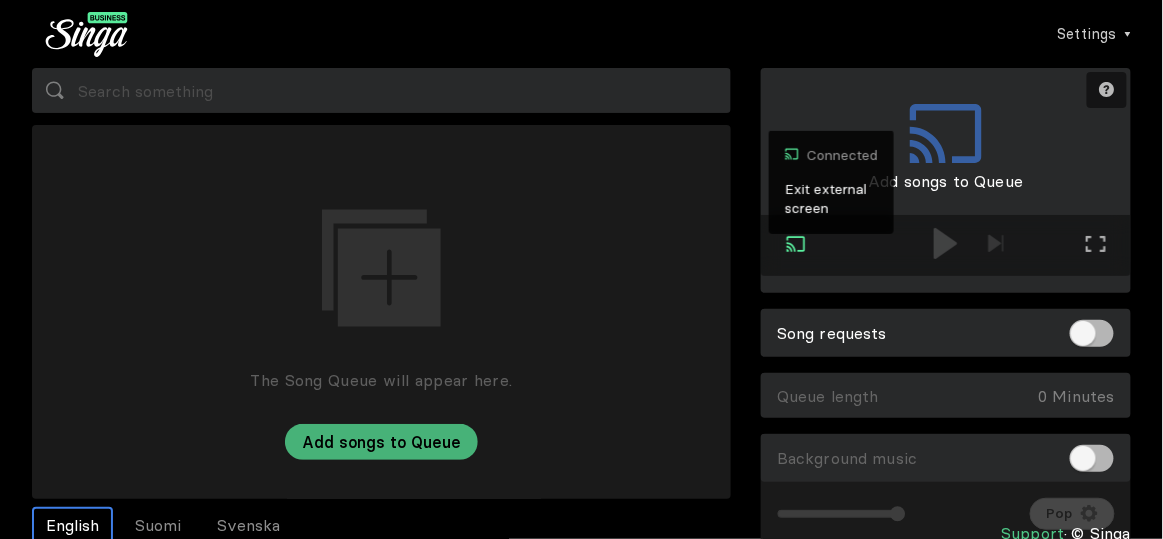 click at bounding box center (796, 244) 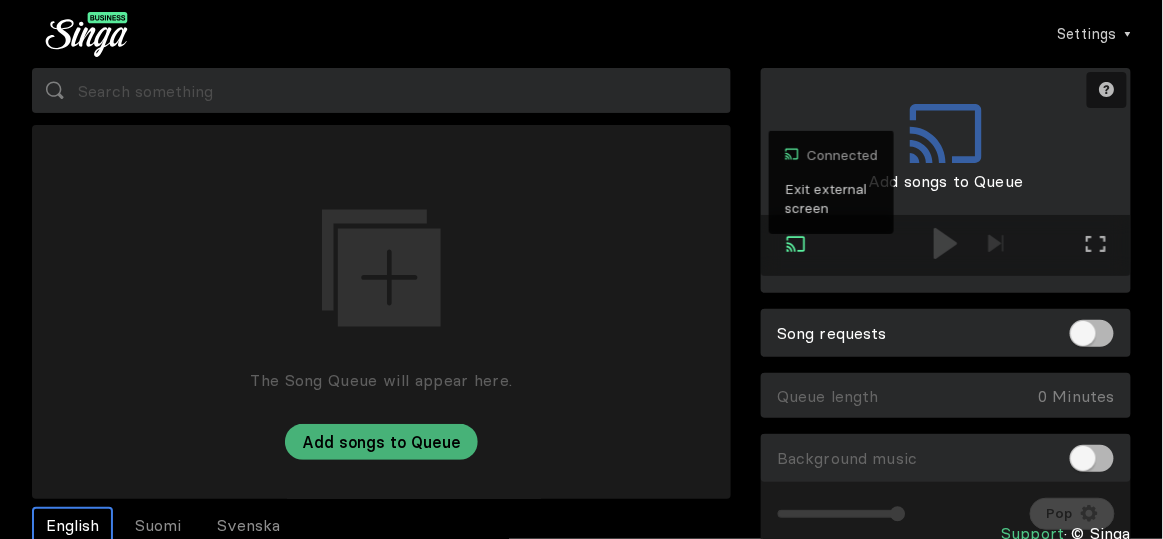 click on "Exit external screen" at bounding box center (831, 199) 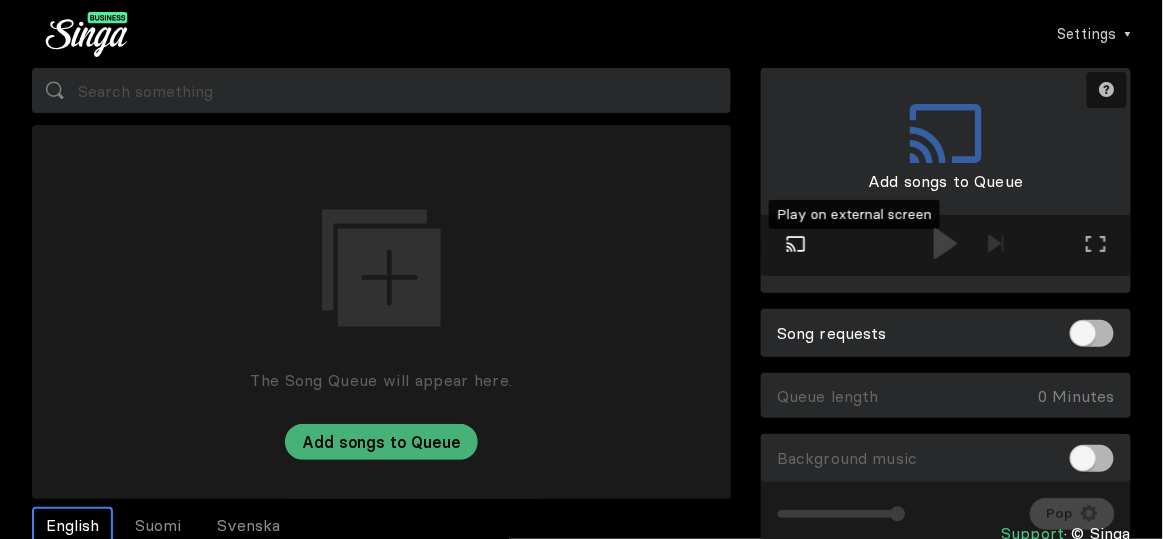 click at bounding box center [796, 244] 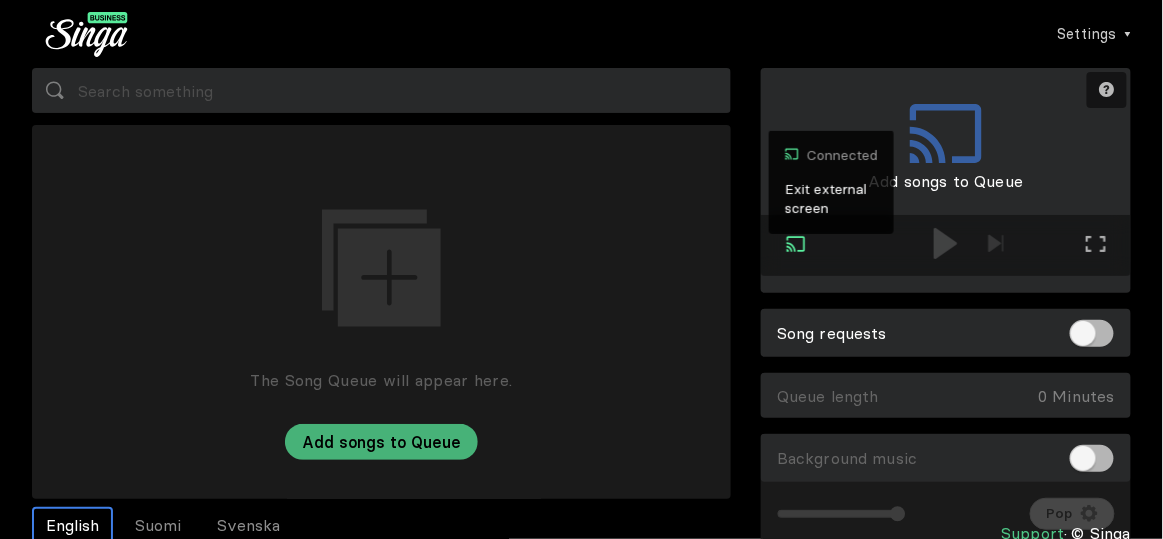 click on "Connected Exit external screen" at bounding box center (796, 246) 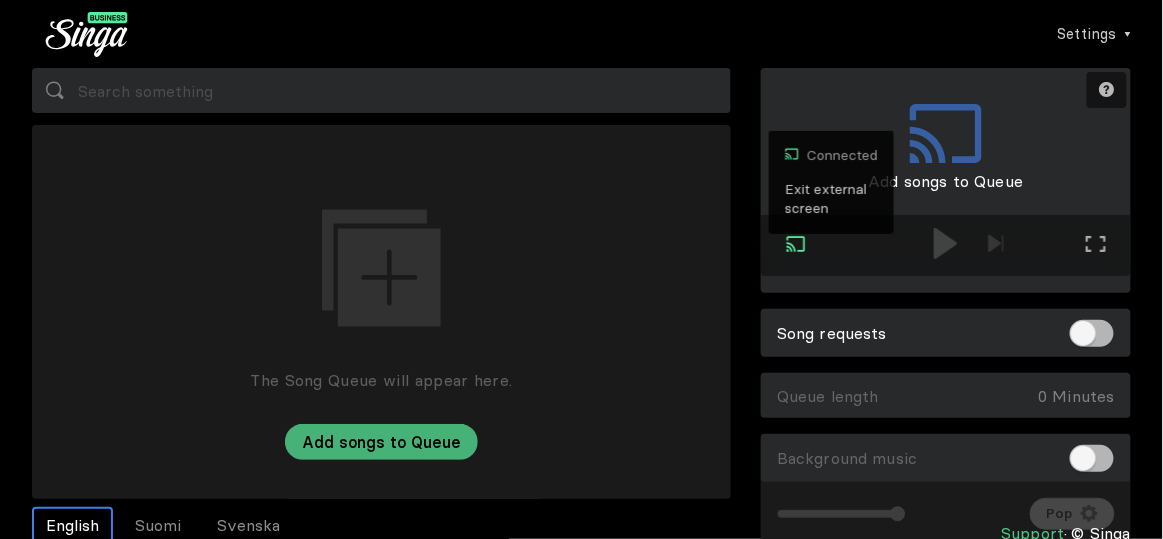 click on "Exit external screen" at bounding box center [831, 199] 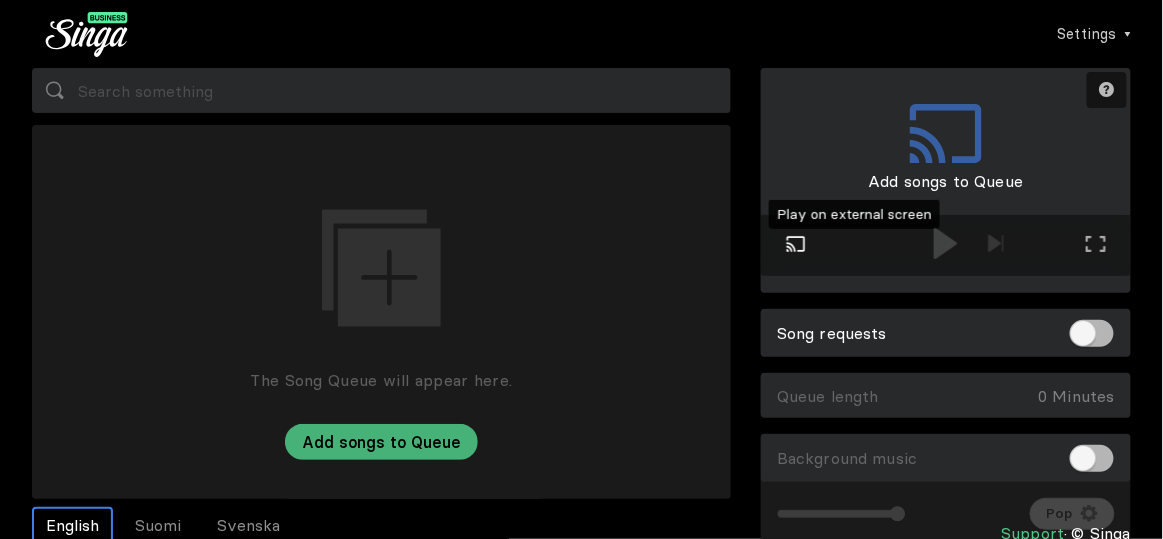 click at bounding box center [796, 243] 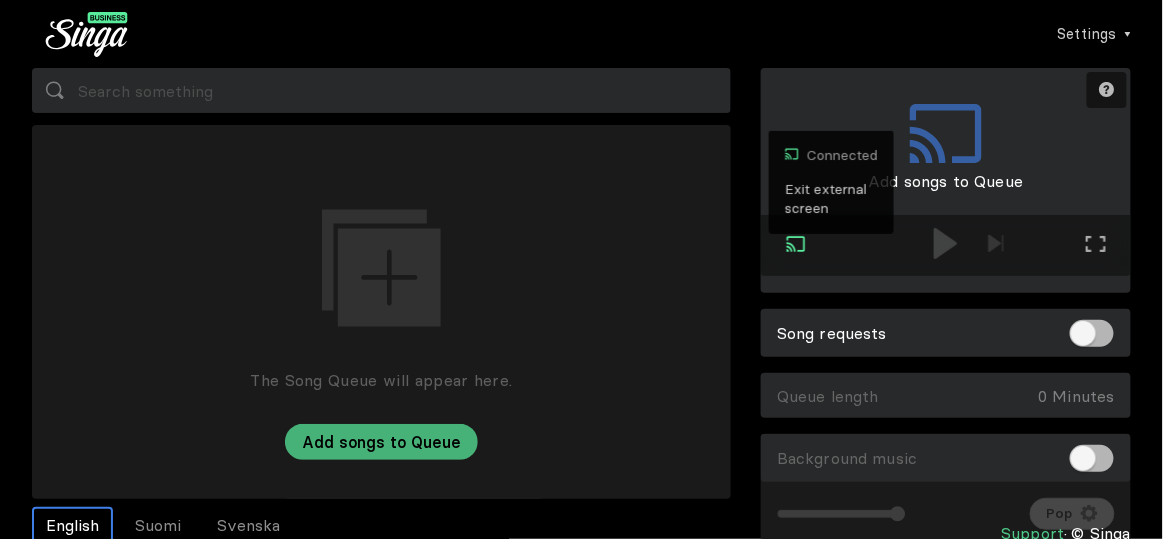 click on "Exit external screen" at bounding box center [831, 199] 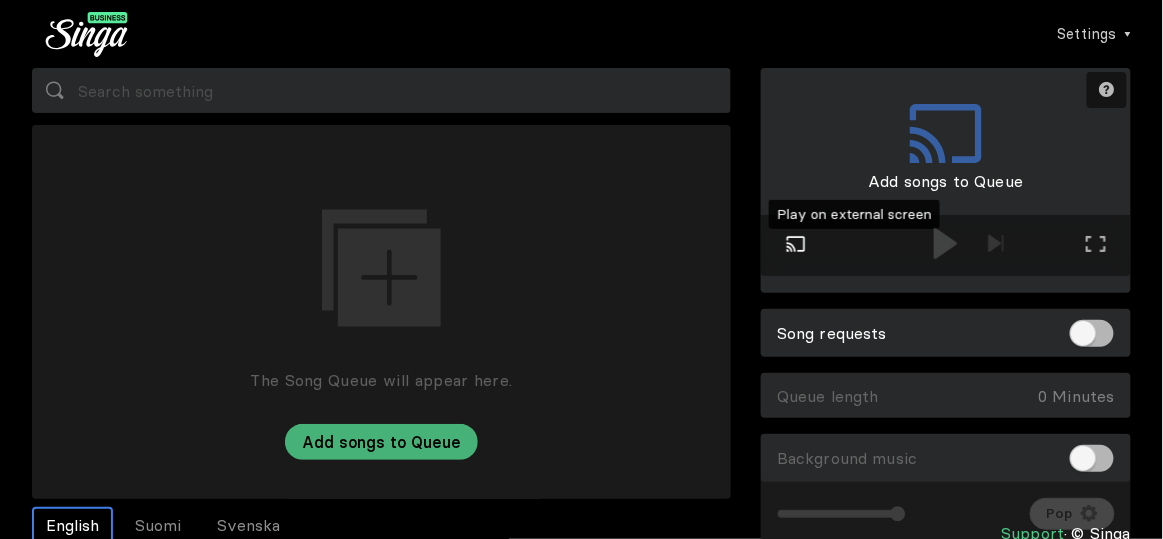 click at bounding box center (796, 244) 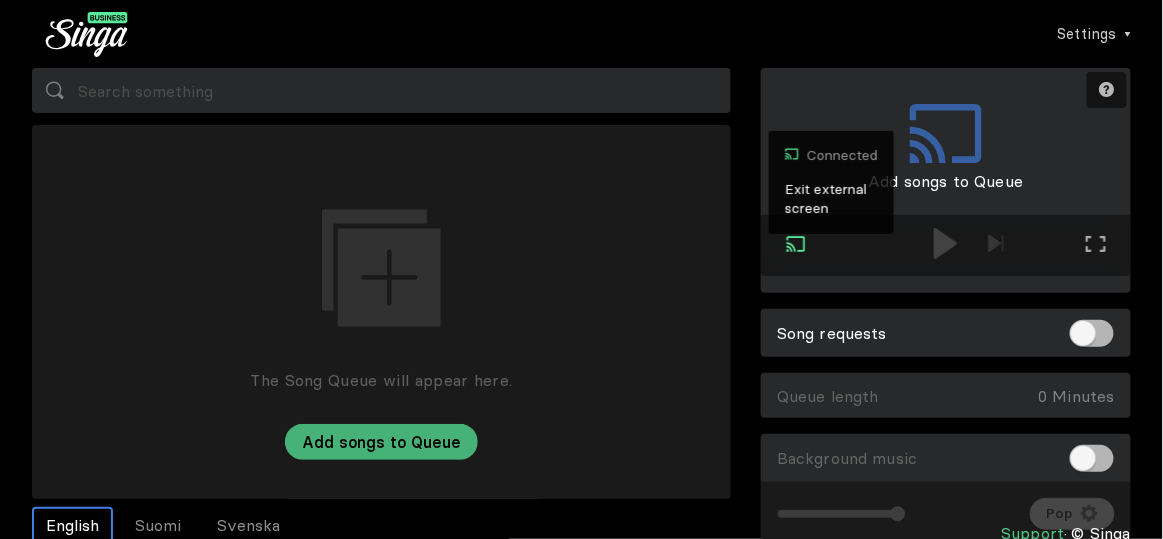 click at bounding box center (796, 244) 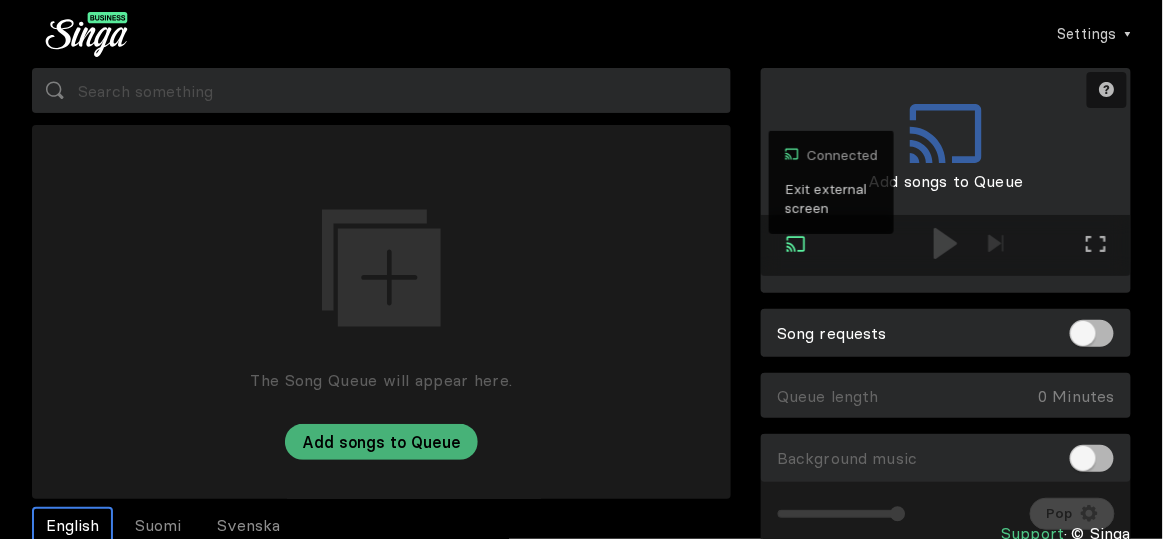 click on "Exit external screen" at bounding box center [831, 199] 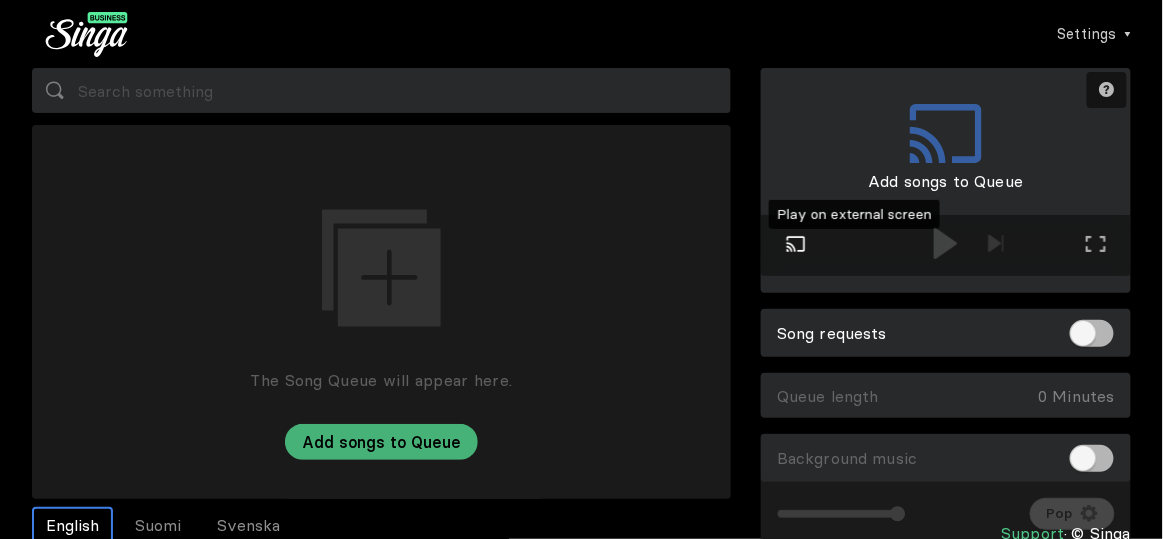 click at bounding box center (796, 244) 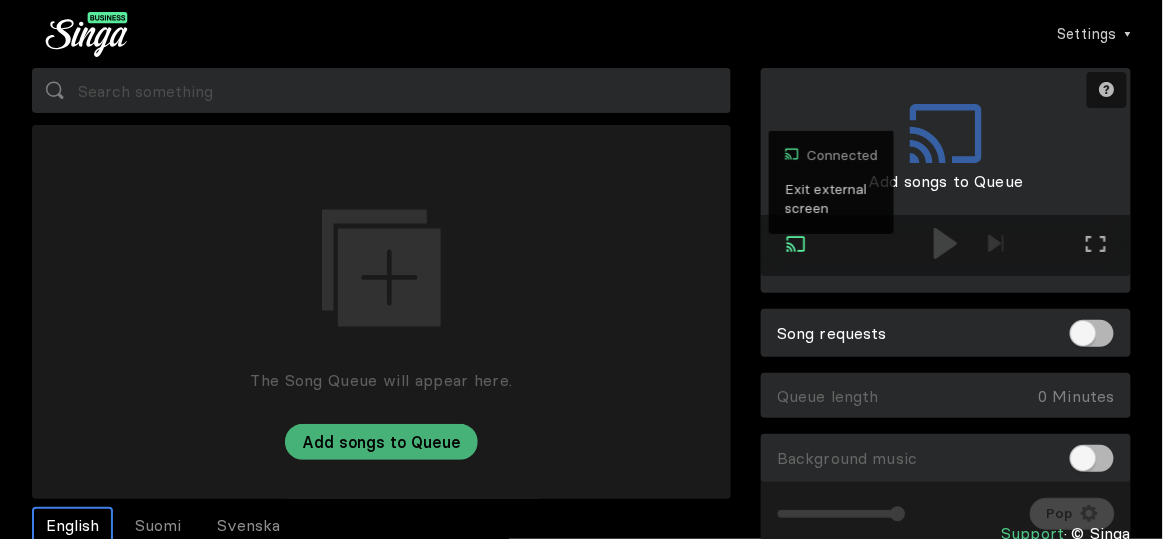 click on "Exit external screen" at bounding box center [831, 199] 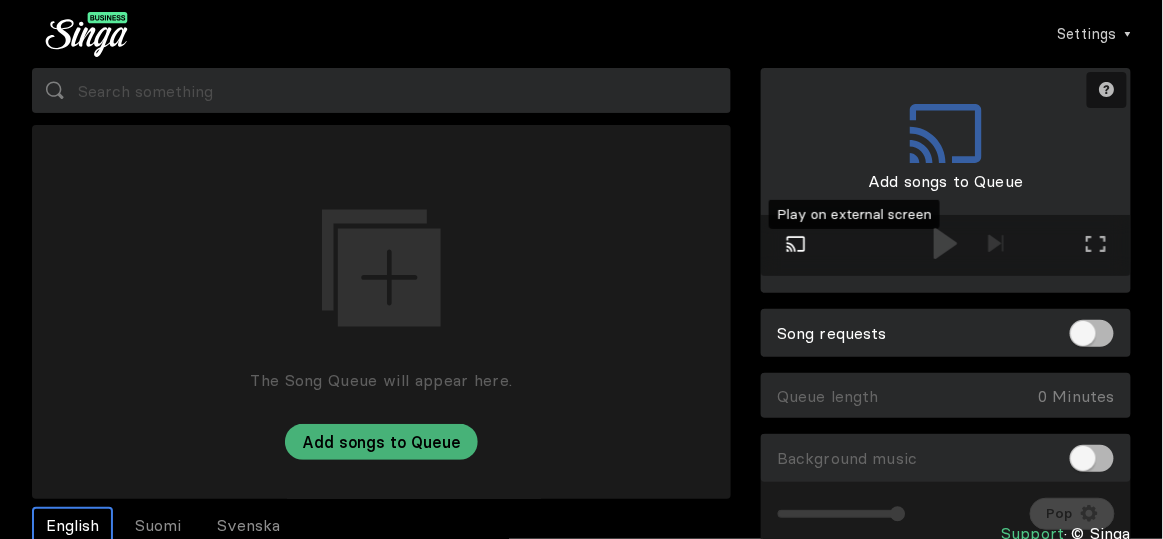 click at bounding box center (796, 244) 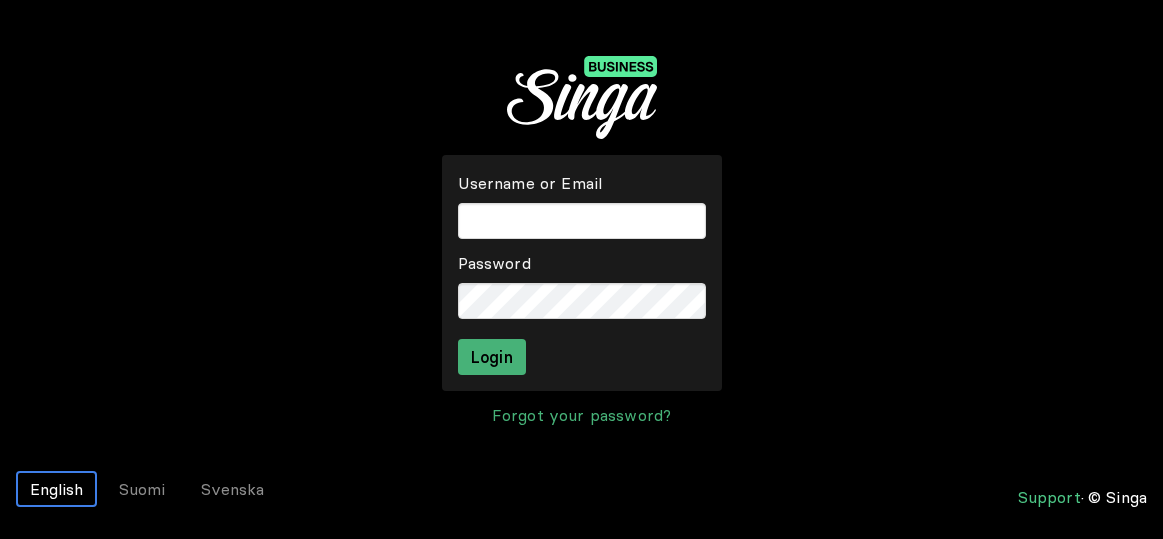 scroll, scrollTop: 0, scrollLeft: 0, axis: both 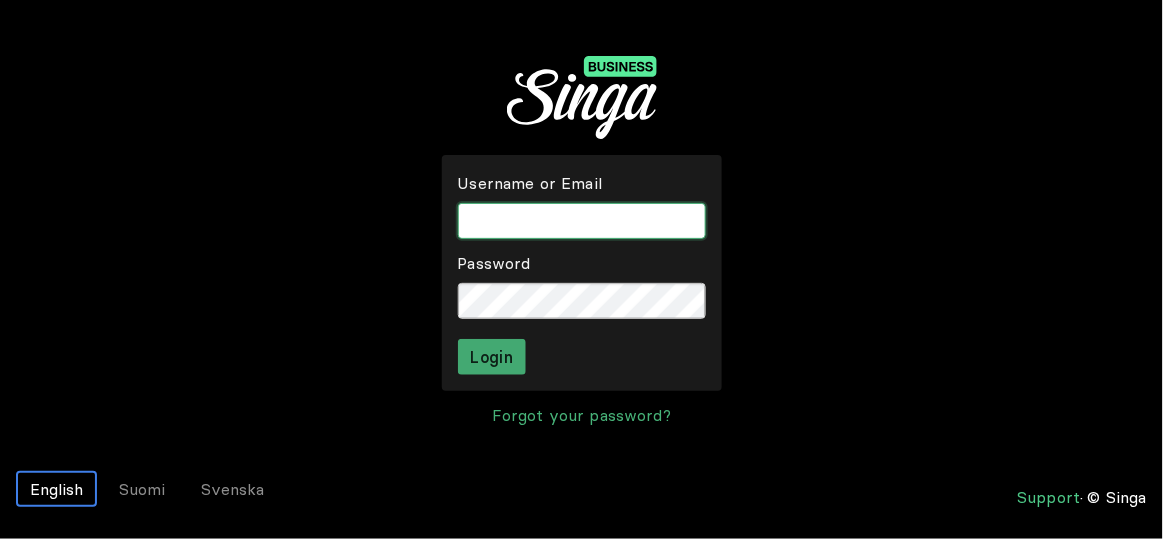 type on "skababar" 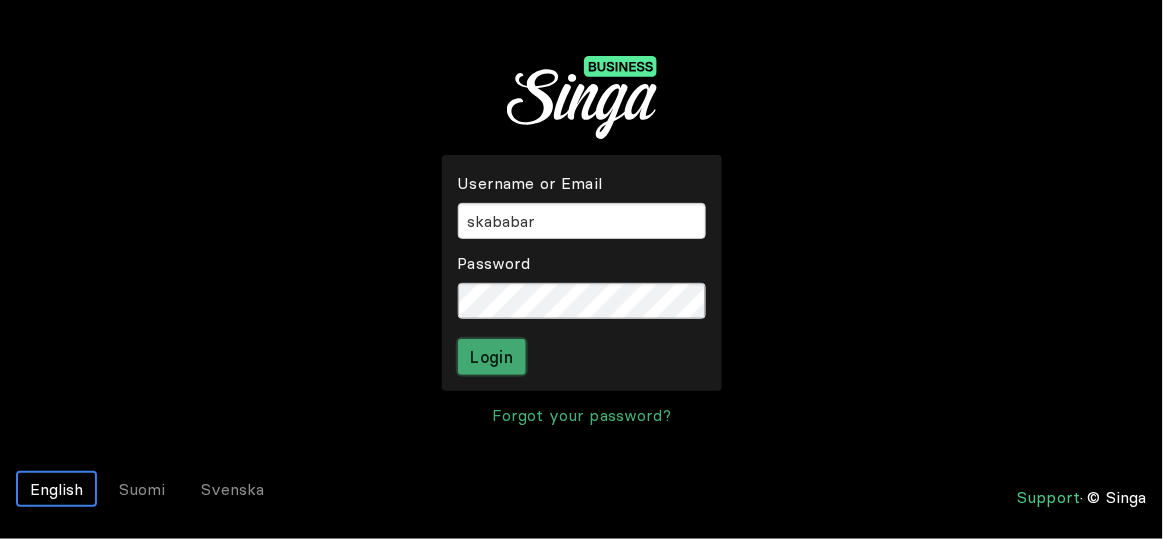 click on "Login" at bounding box center (492, 357) 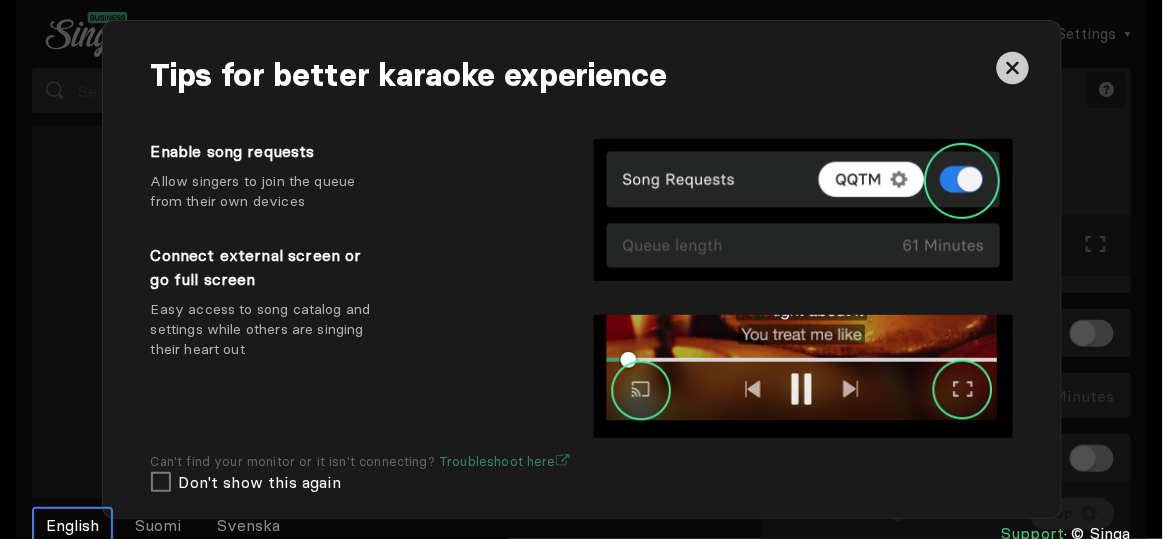 click at bounding box center [946, 76] 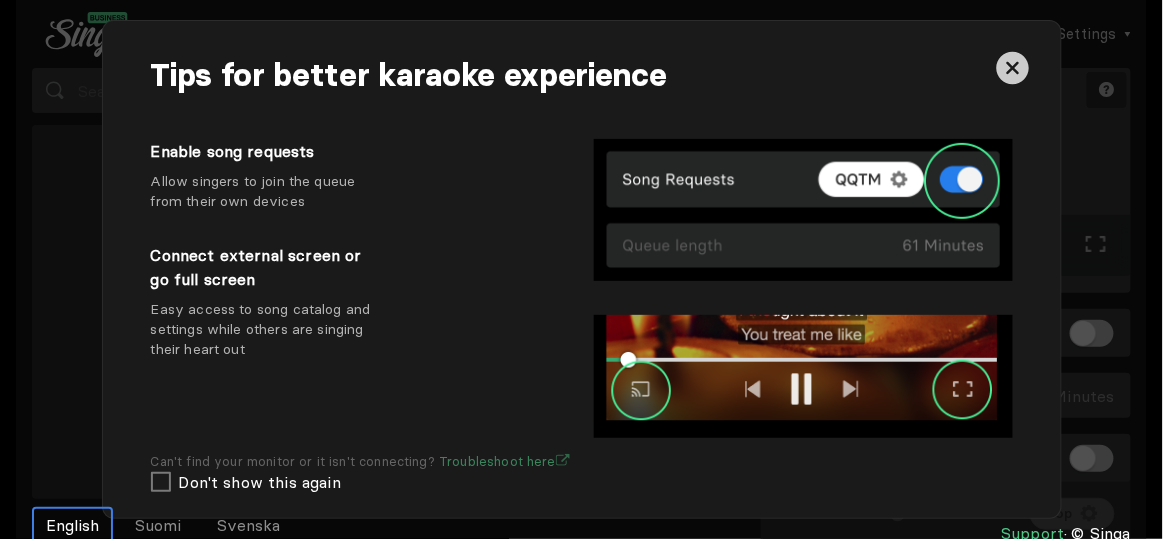 click at bounding box center [946, 76] 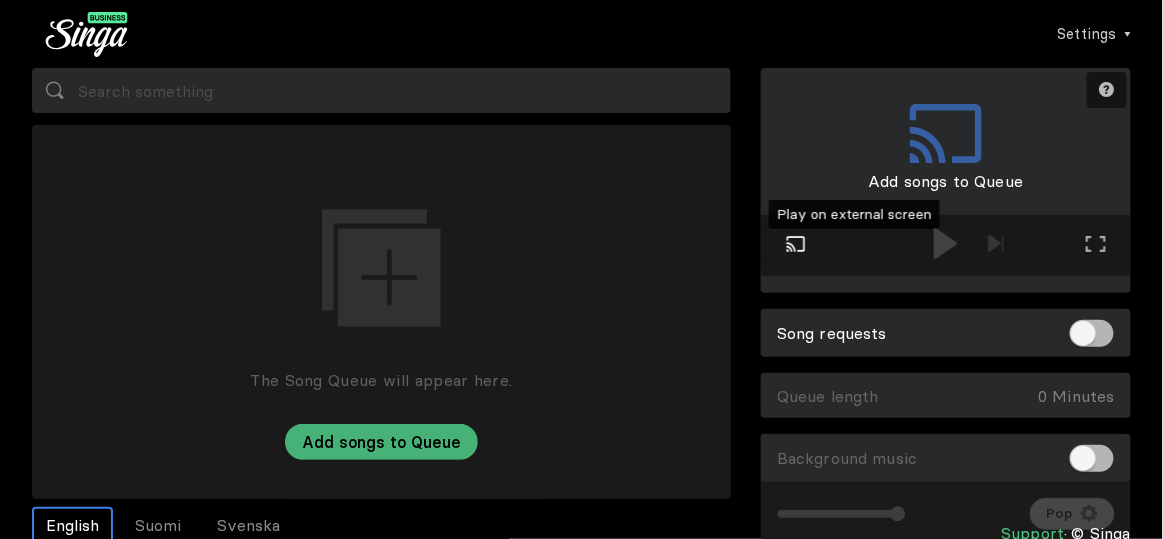 click at bounding box center (796, 244) 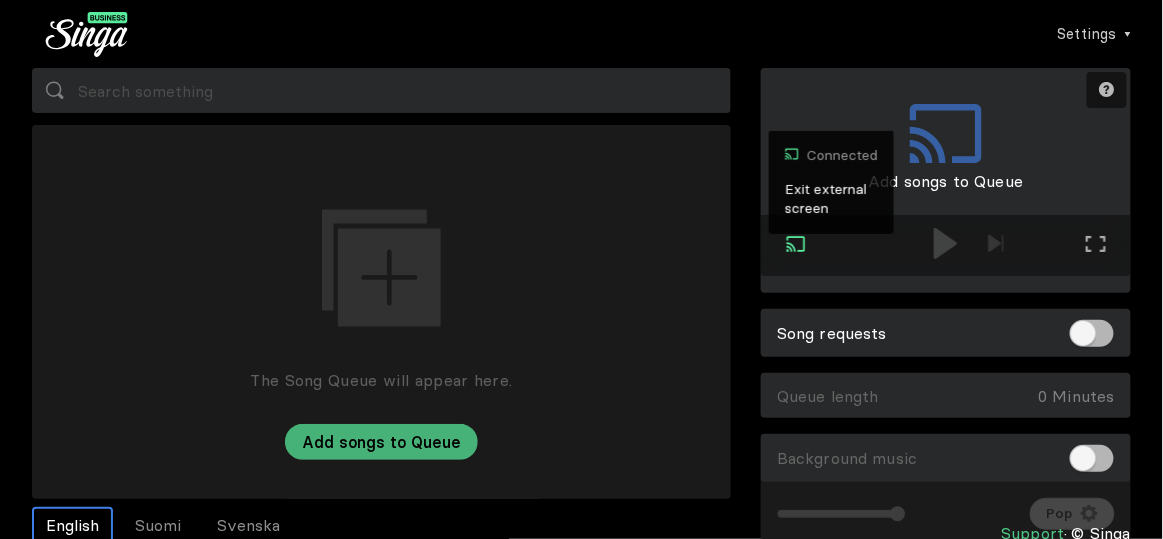 click at bounding box center [796, 244] 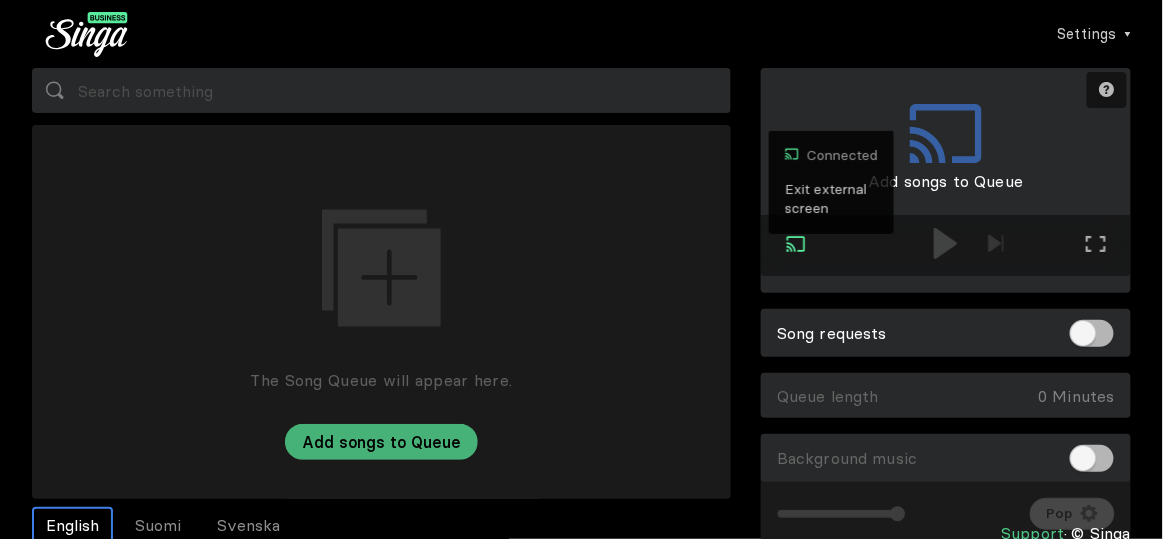 click on "Exit external screen" at bounding box center [831, 199] 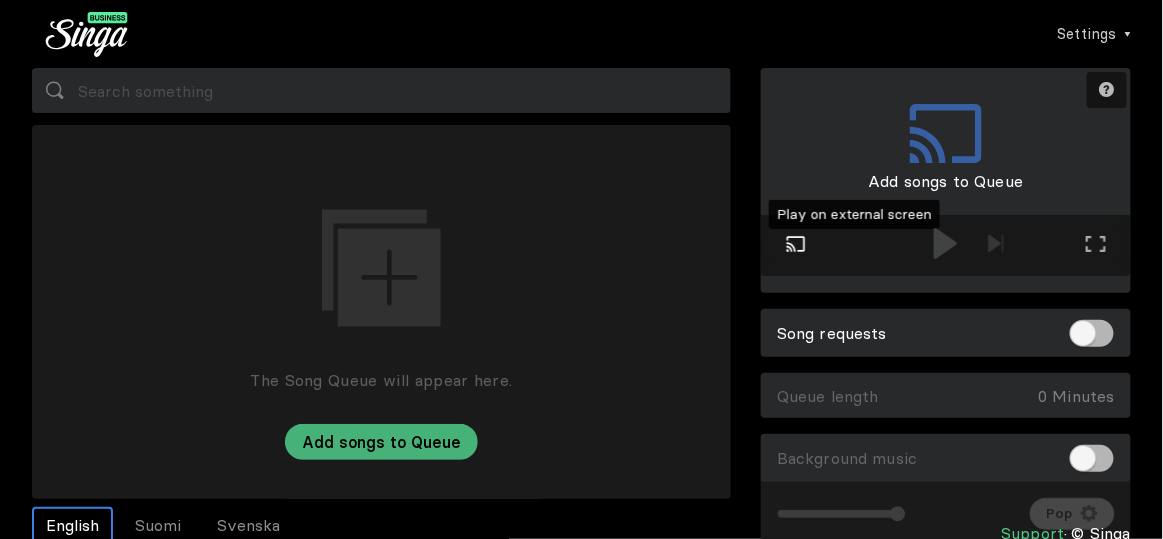 click at bounding box center [796, 244] 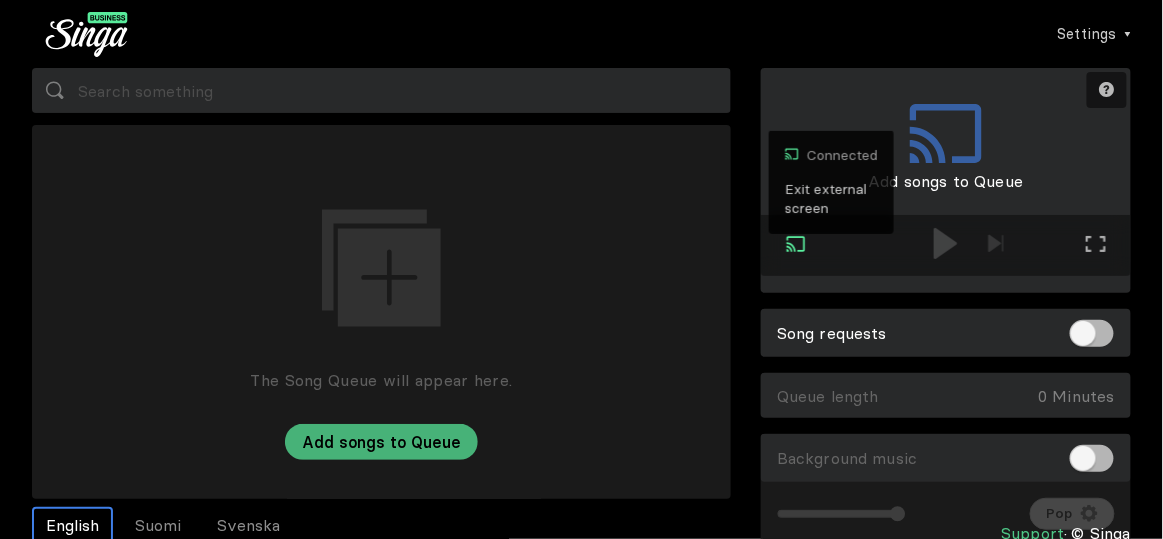 click on "Exit external screen" at bounding box center [831, 199] 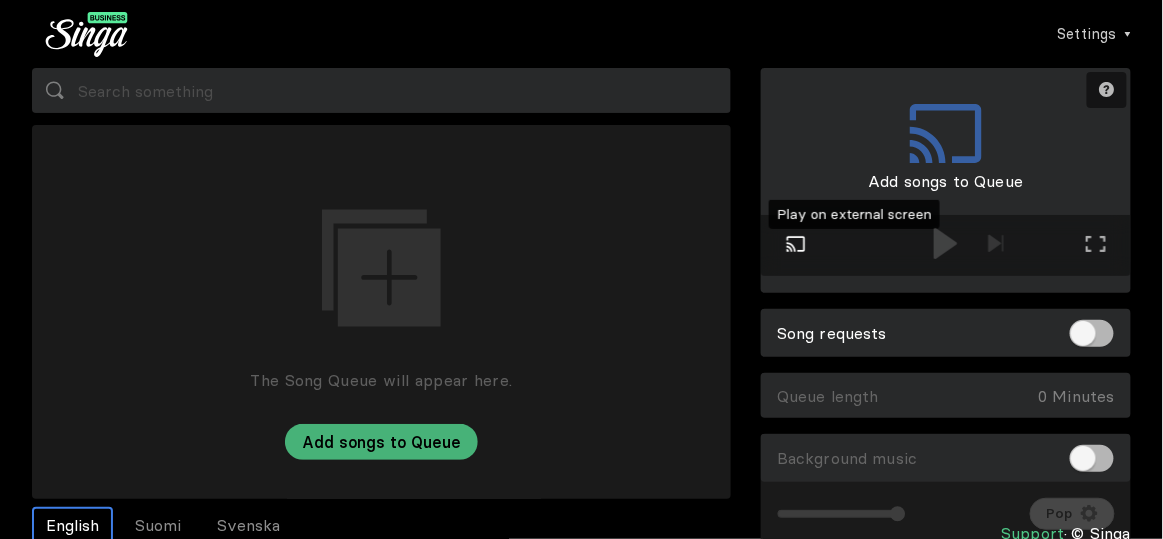 click on "Play on external screen" at bounding box center (796, 245) 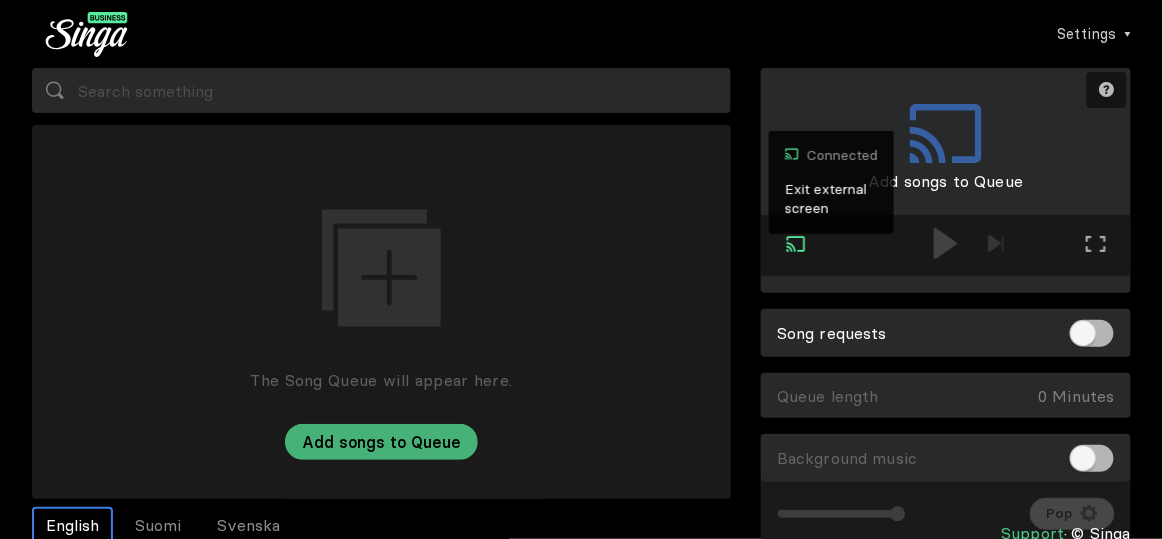 click at bounding box center (796, 243) 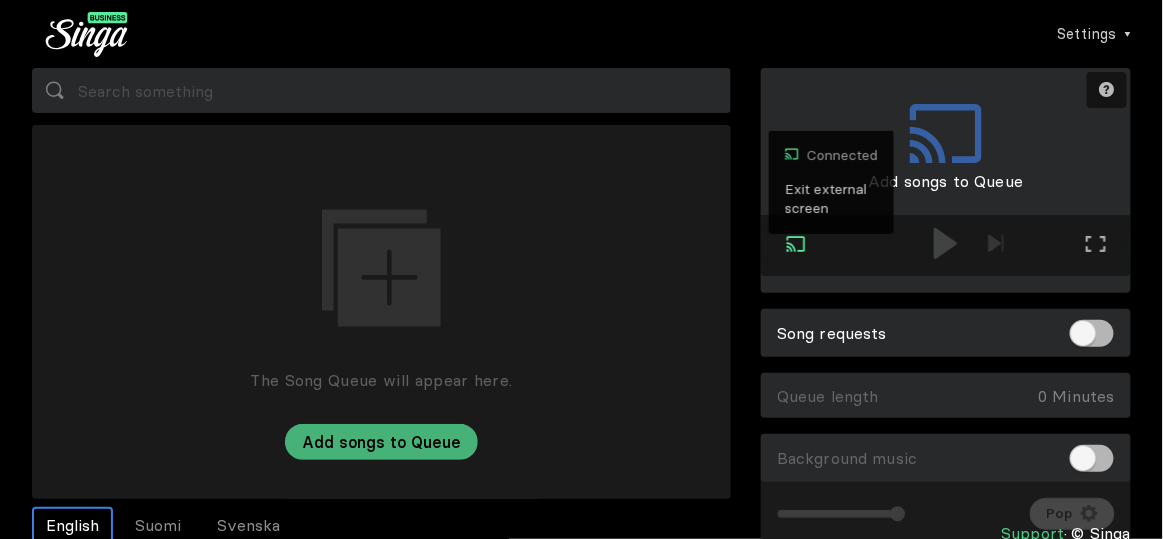 click on "Exit external screen" at bounding box center [831, 199] 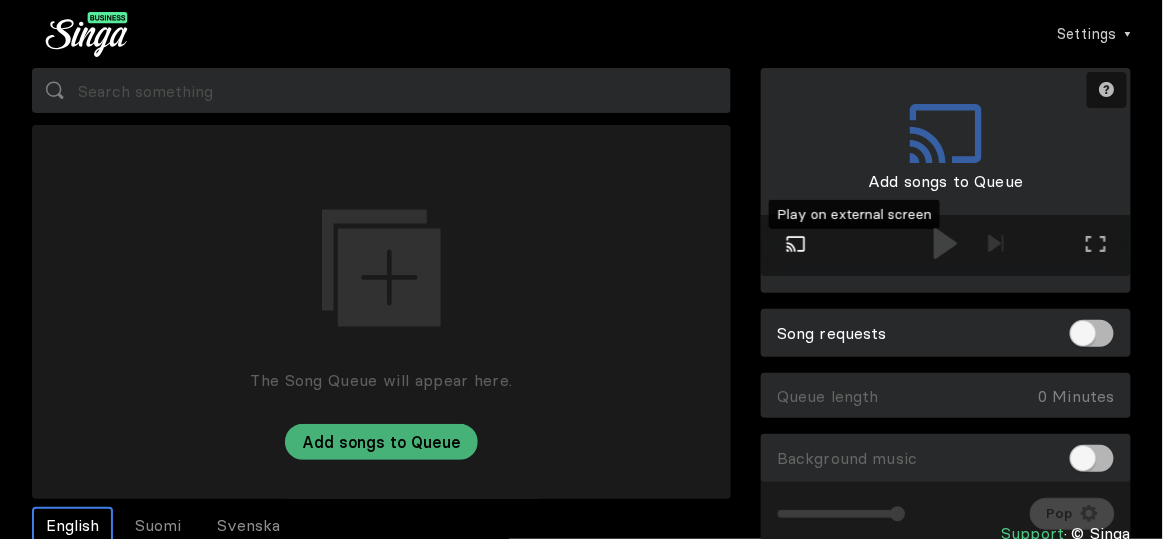 click at bounding box center [796, 244] 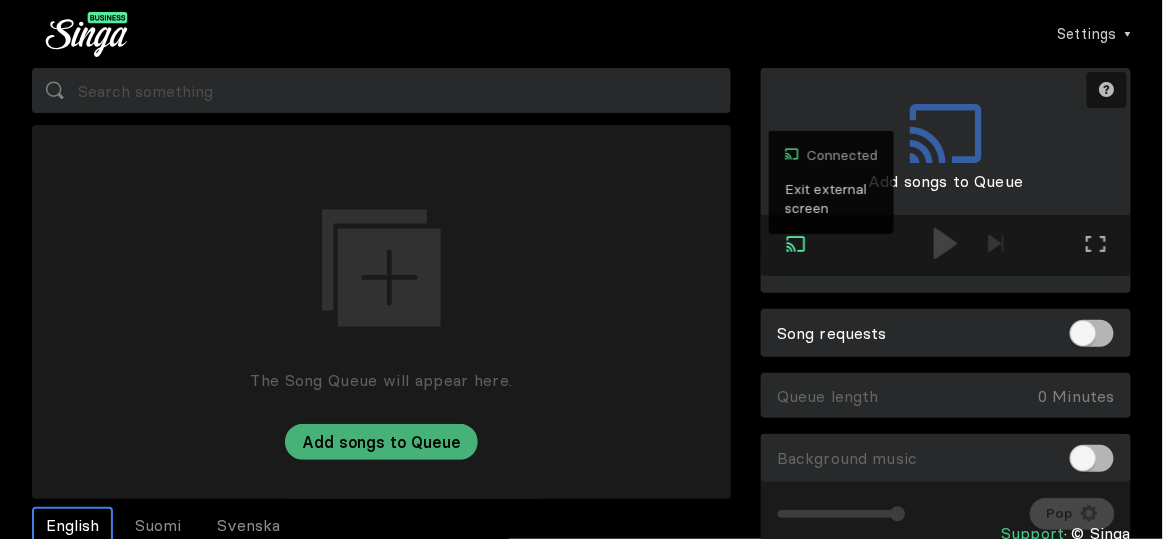 click on "Exit external screen" at bounding box center (831, 199) 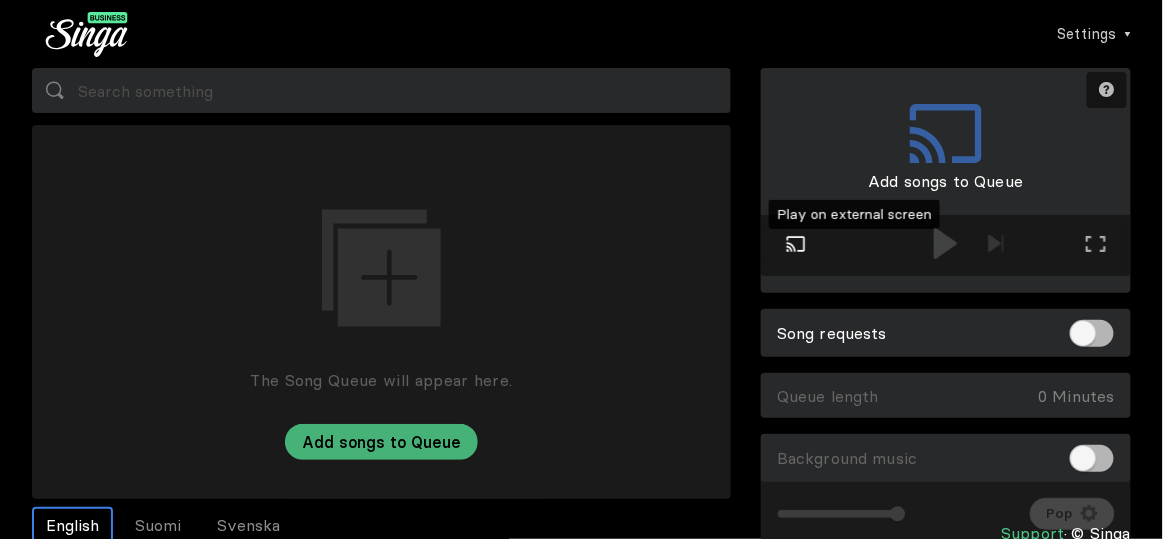 click at bounding box center [796, 244] 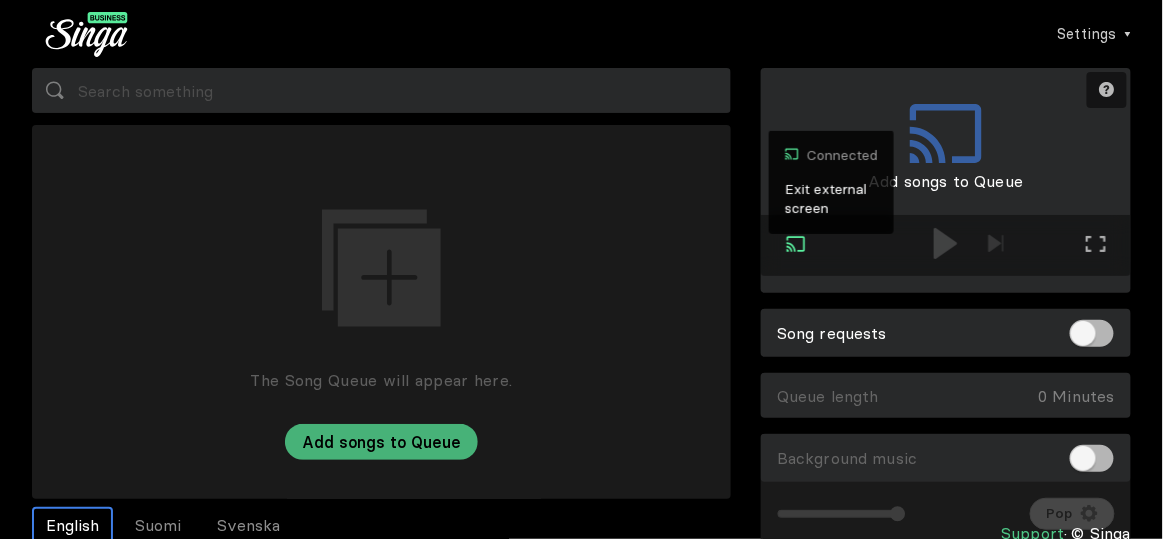 click on "Connected Exit external screen" at bounding box center (796, 246) 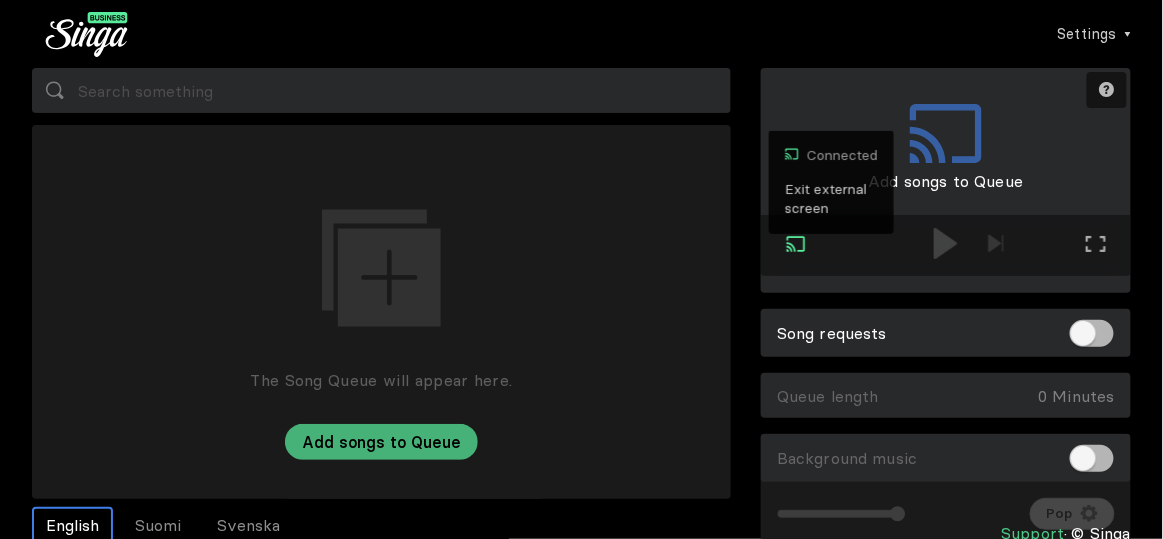 click on "Exit external screen" at bounding box center (831, 199) 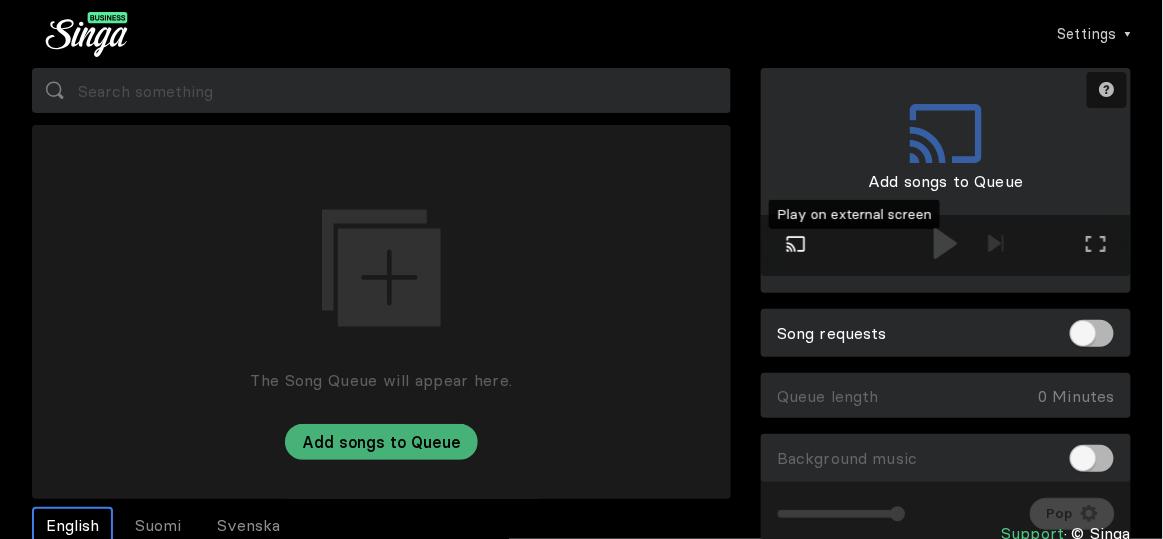 click at bounding box center [796, 244] 